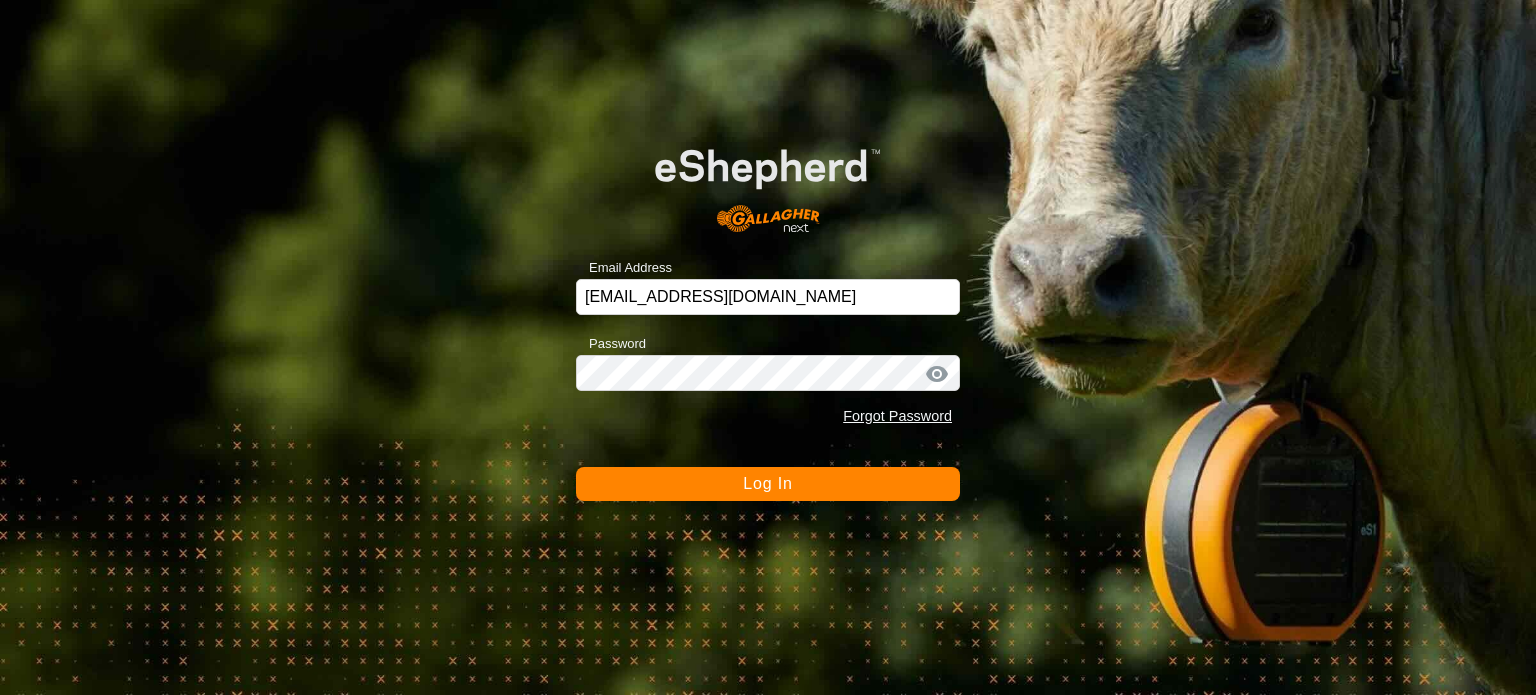 scroll, scrollTop: 0, scrollLeft: 0, axis: both 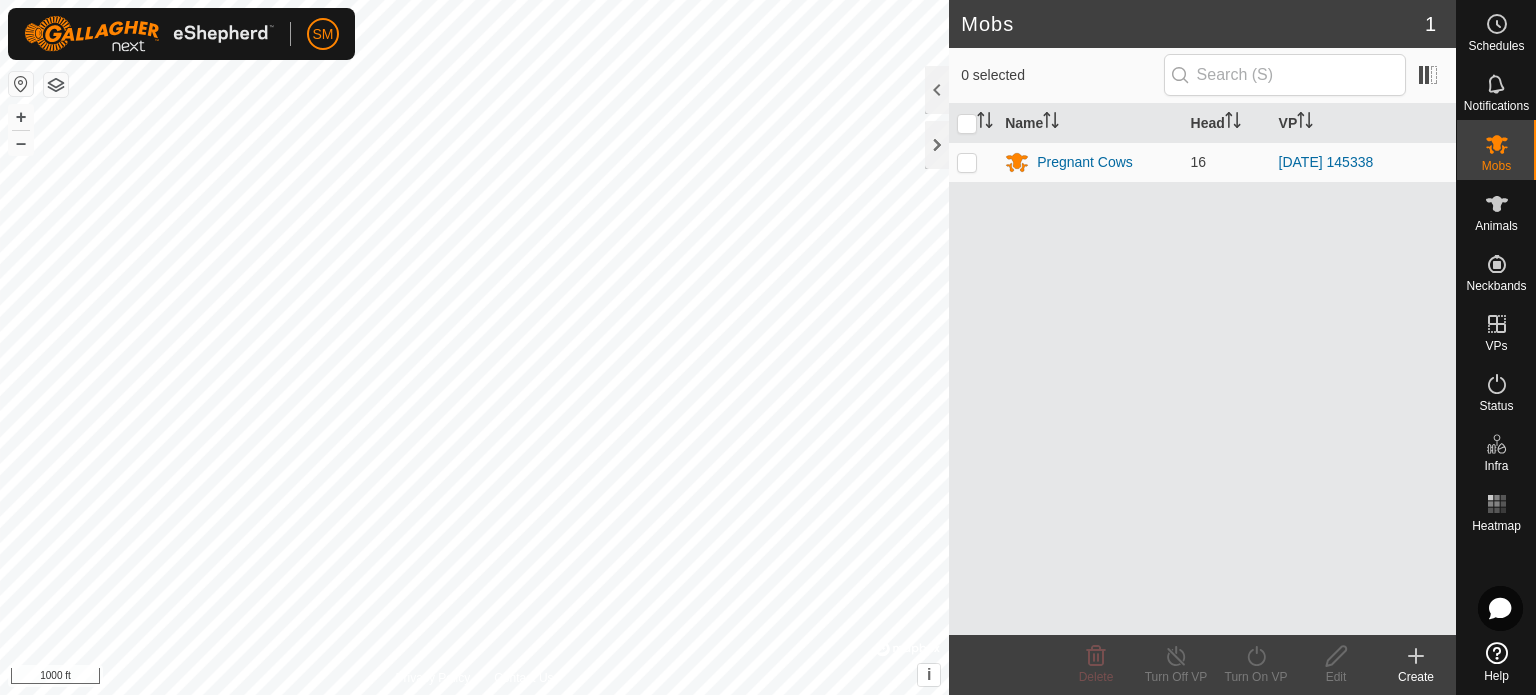 click on "SM Schedules Notifications Mobs Animals Neckbands VPs Status Infra Heatmap Help Mobs 1  0 selected   Name   Head   VP  Pregnant Cows 16 2025-07-14 145338 Delete  Turn Off VP   Turn On VP   Edit   Create  Privacy Policy Contact Us + – ⇧ i ©  Mapbox , ©  OpenStreetMap ,  Improve this map 1000 ft" at bounding box center [768, 347] 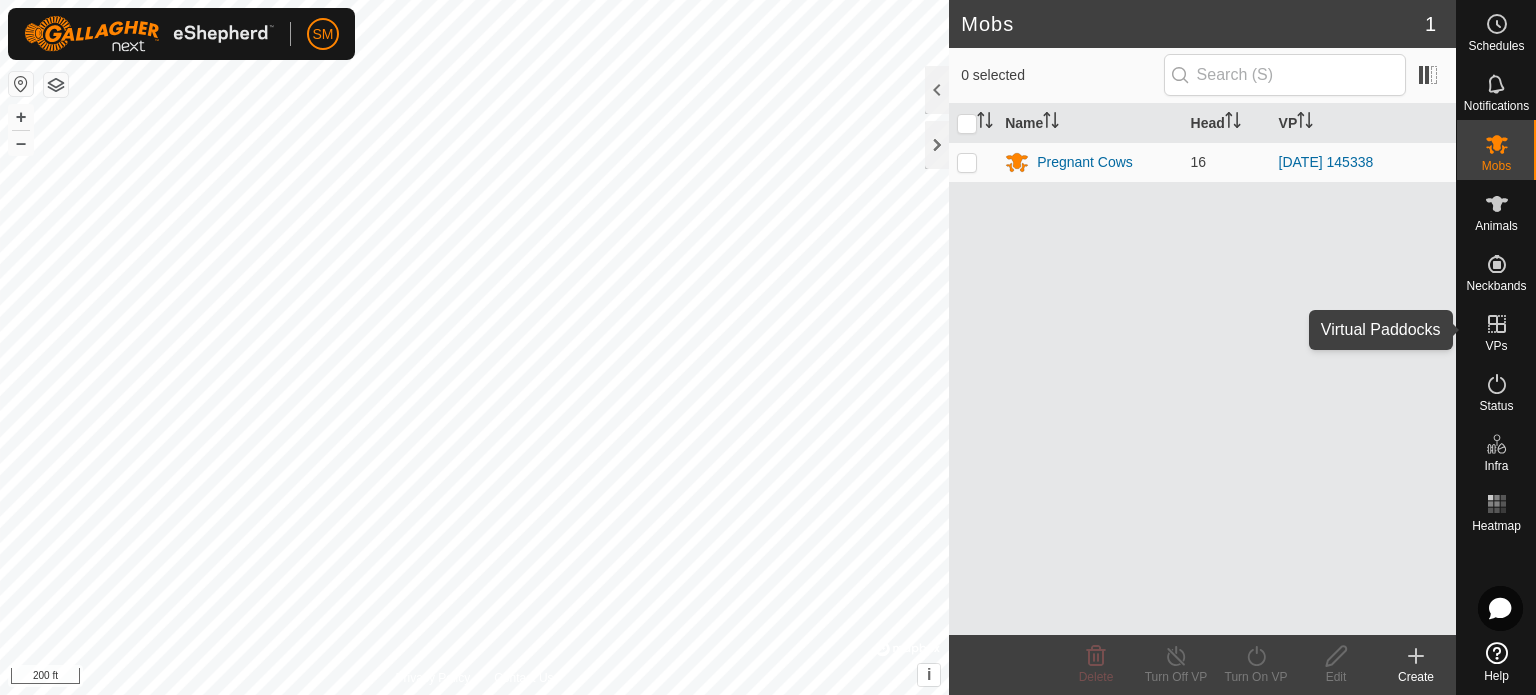 click 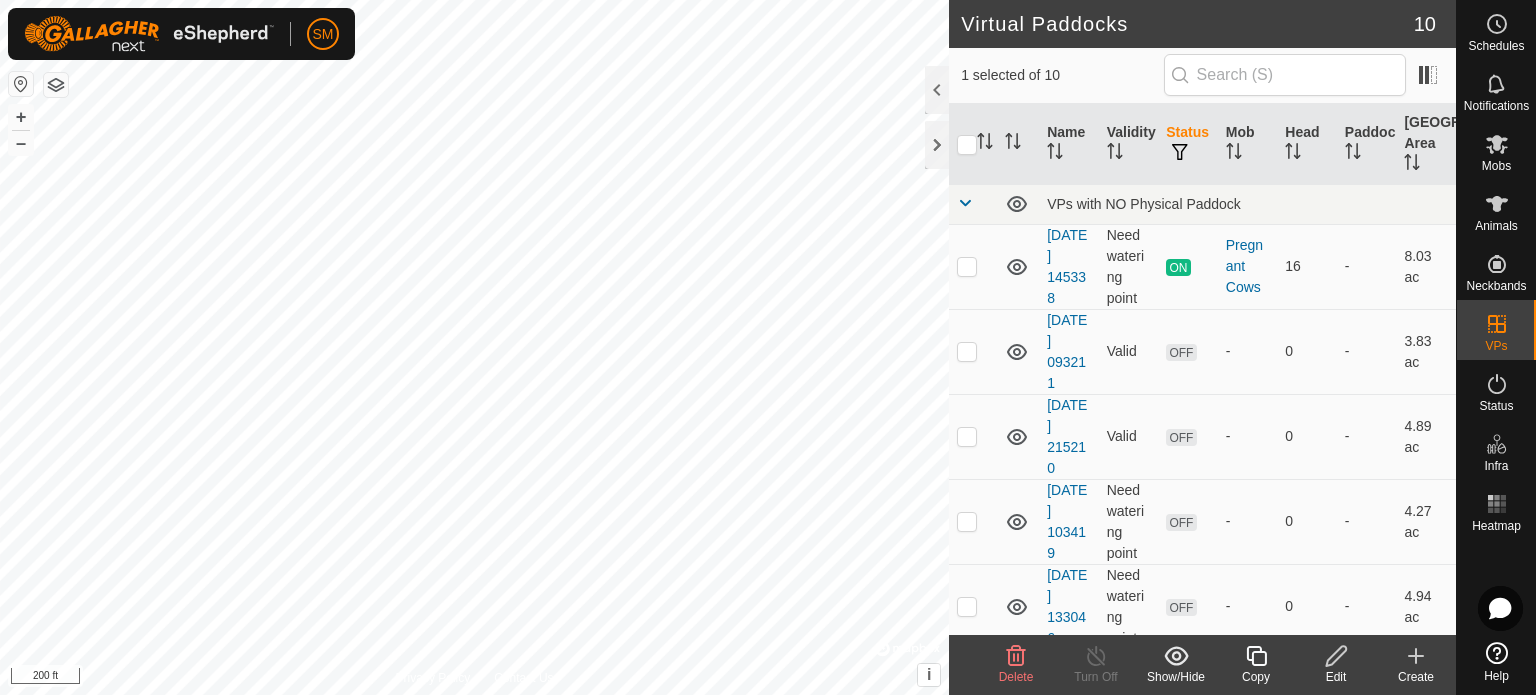 click 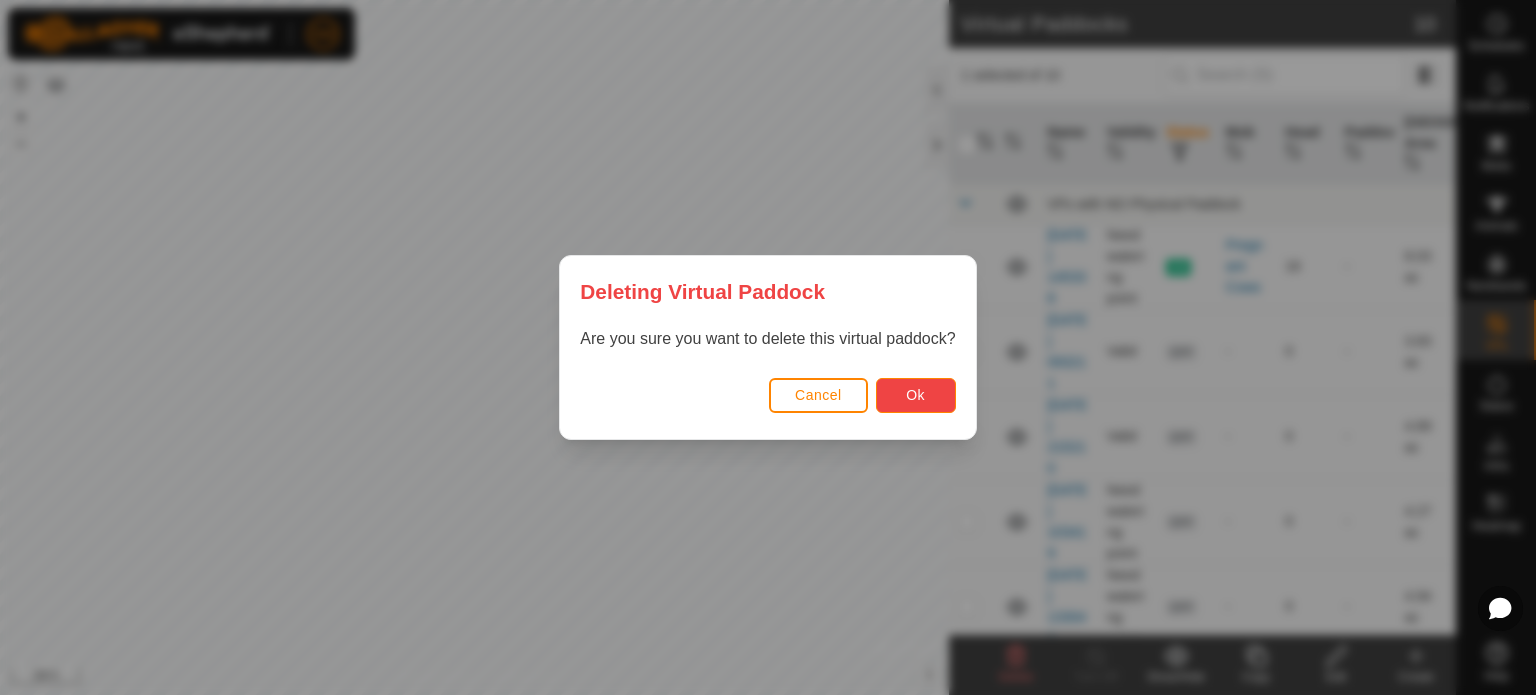 click on "Ok" at bounding box center (915, 395) 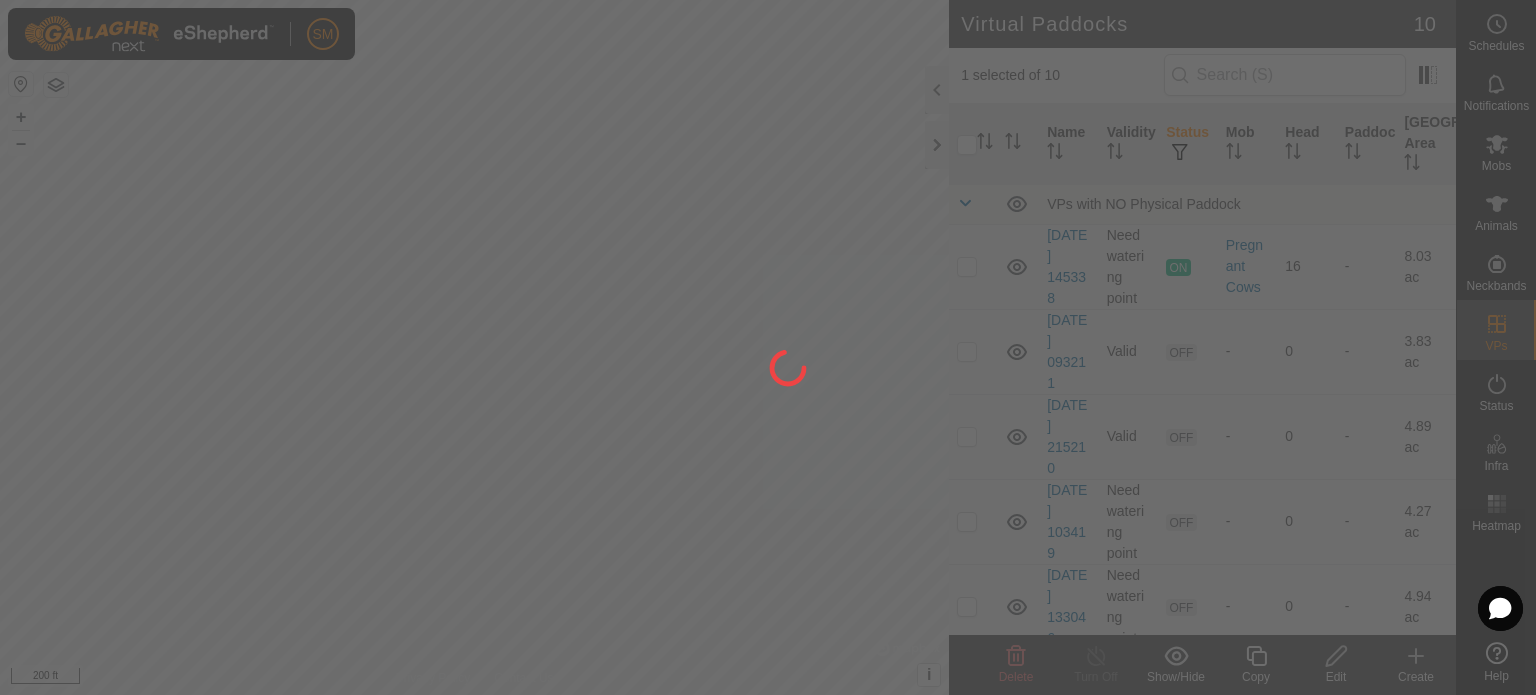 checkbox on "false" 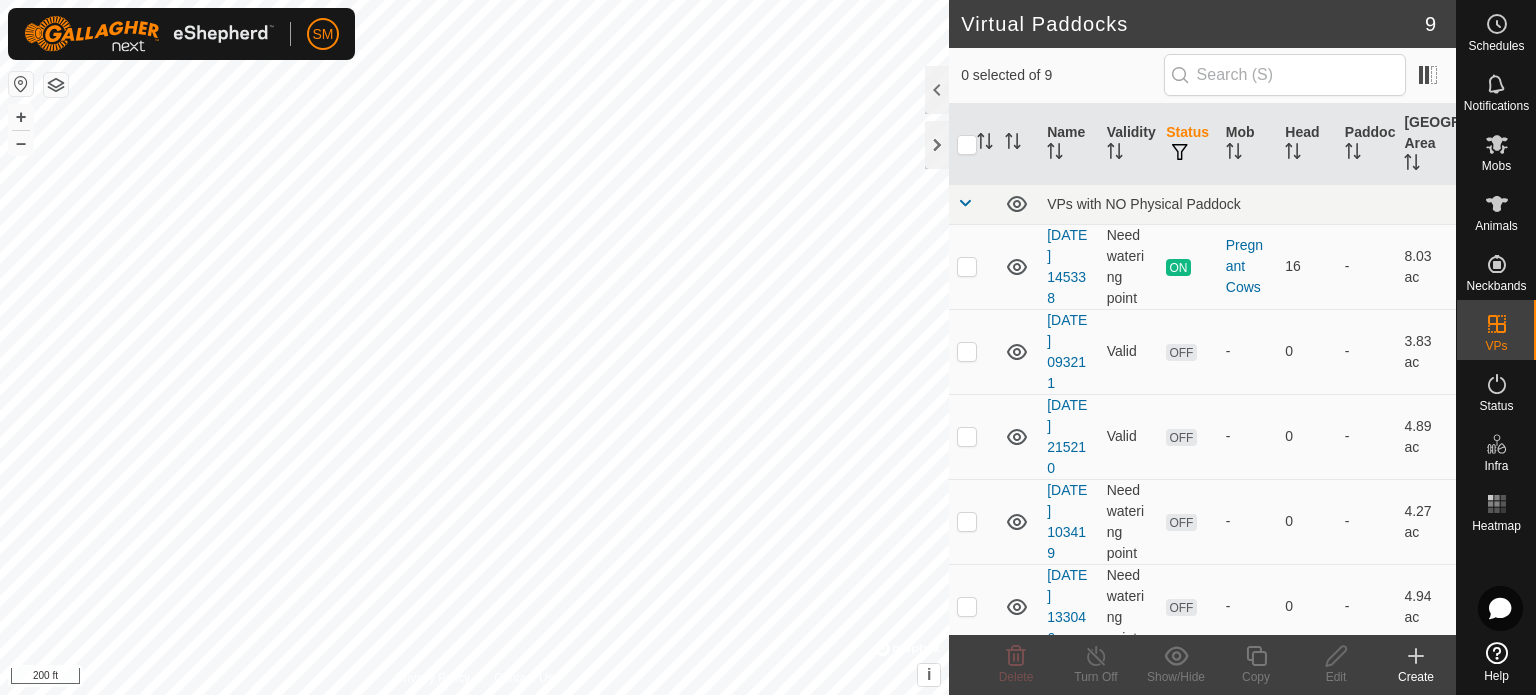 click 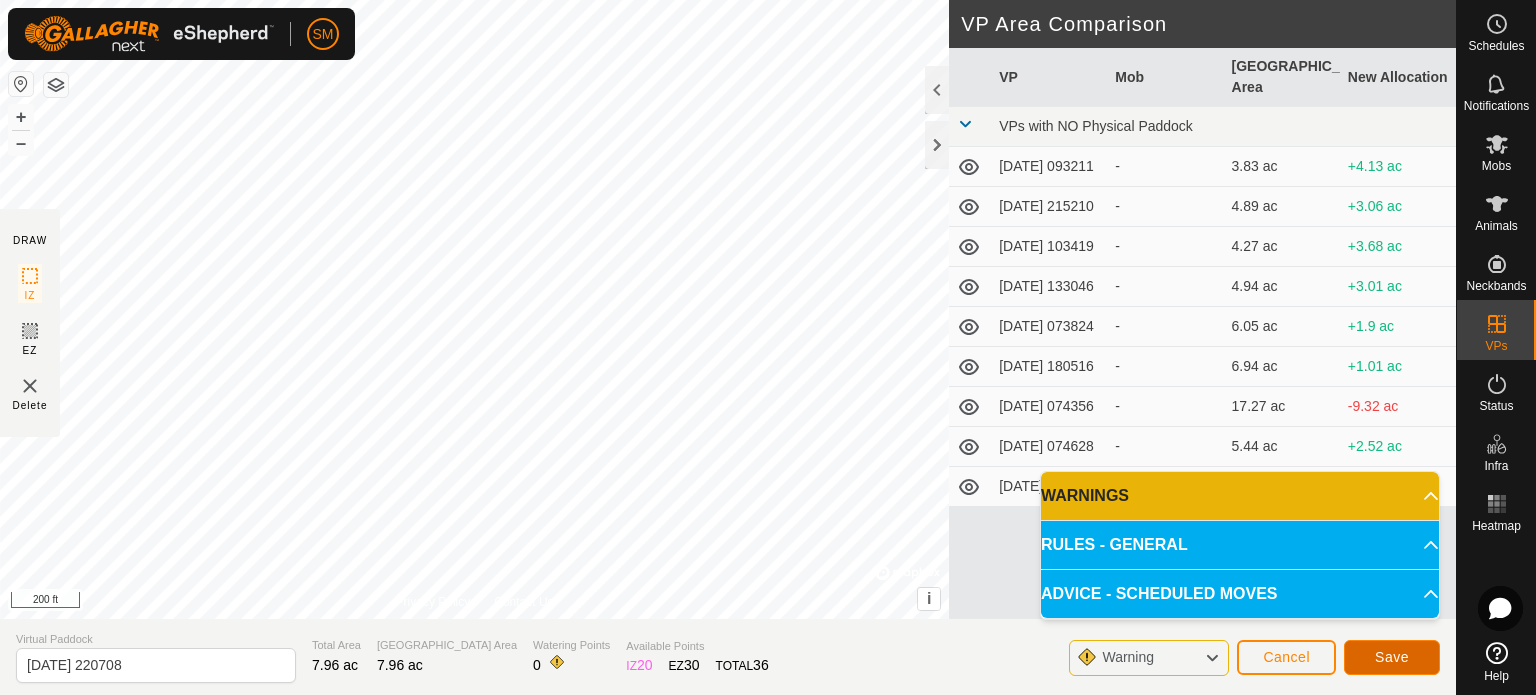 click on "Save" 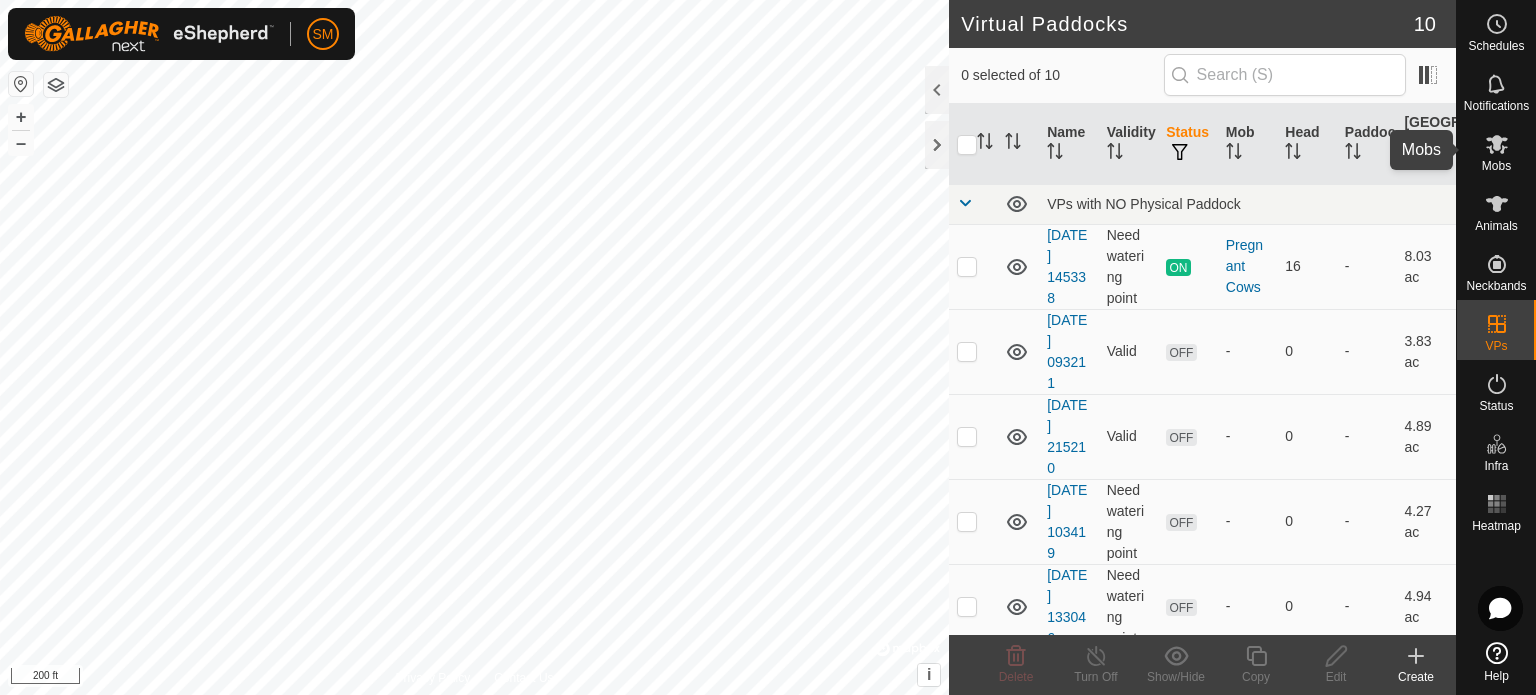click 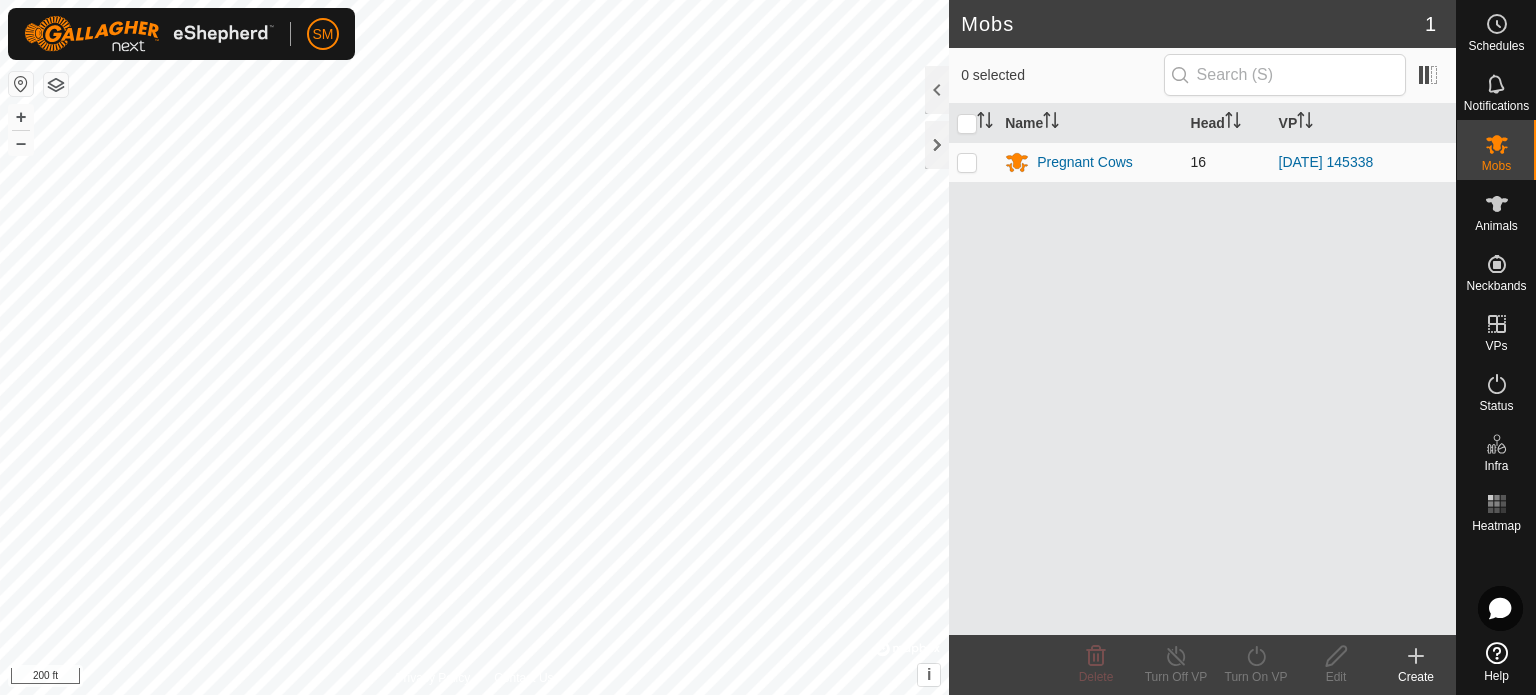 click at bounding box center [973, 162] 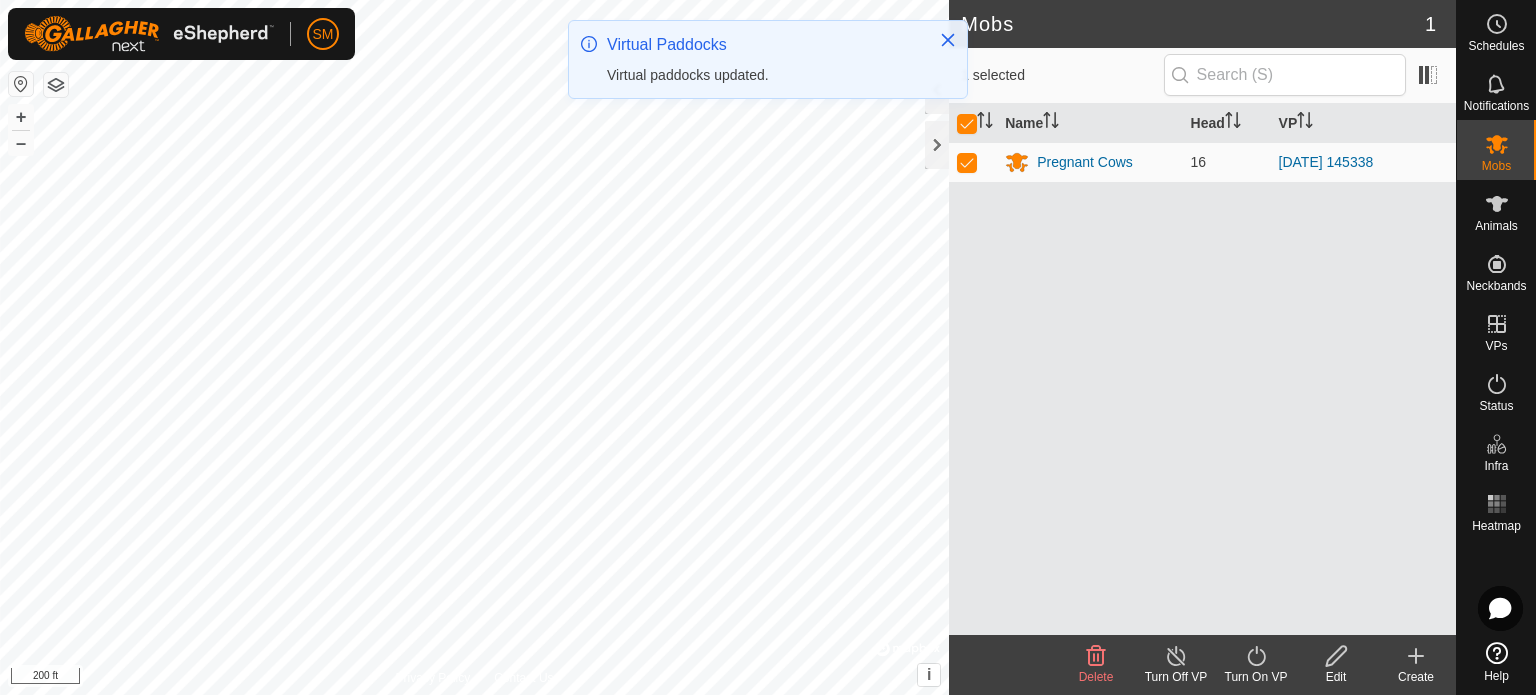 click 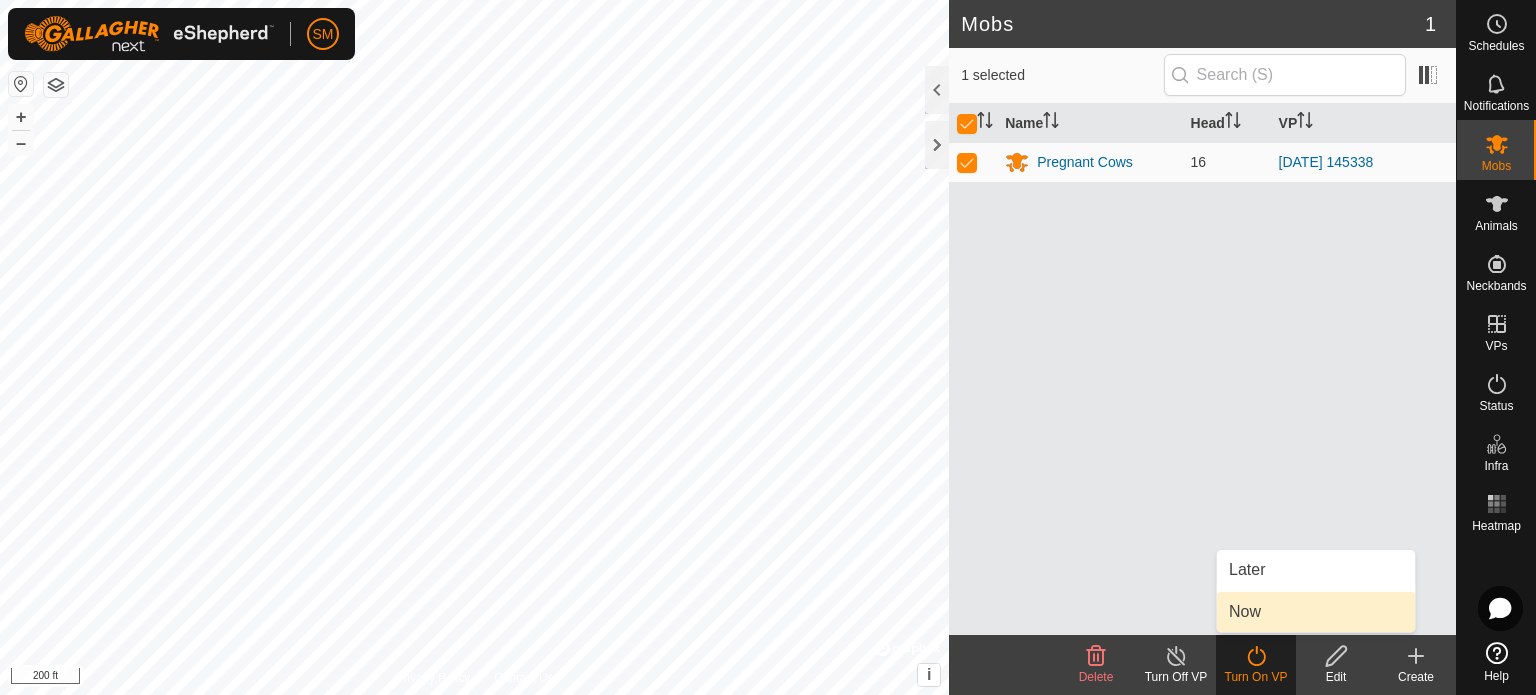 click on "Name   Head   VP  Pregnant Cows 16 2025-07-14 145338" at bounding box center [1202, 369] 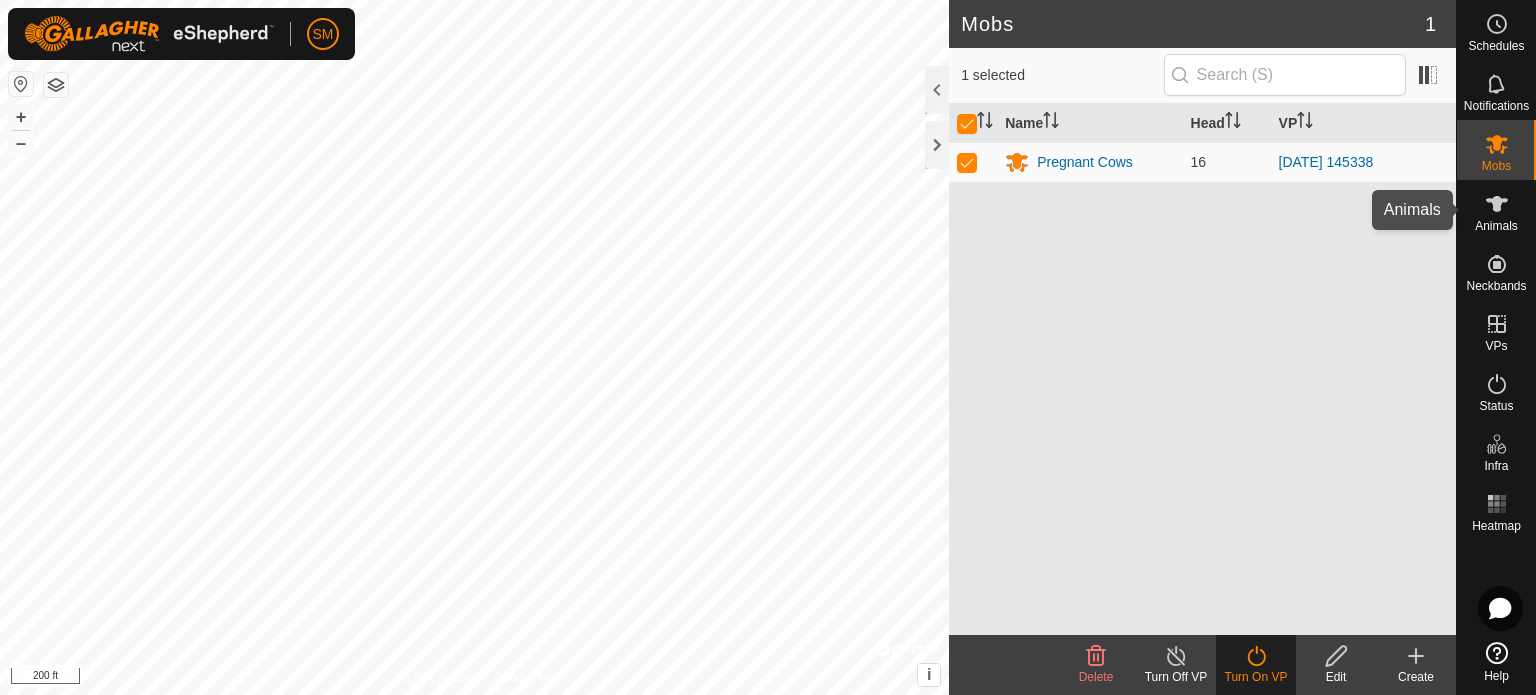 click 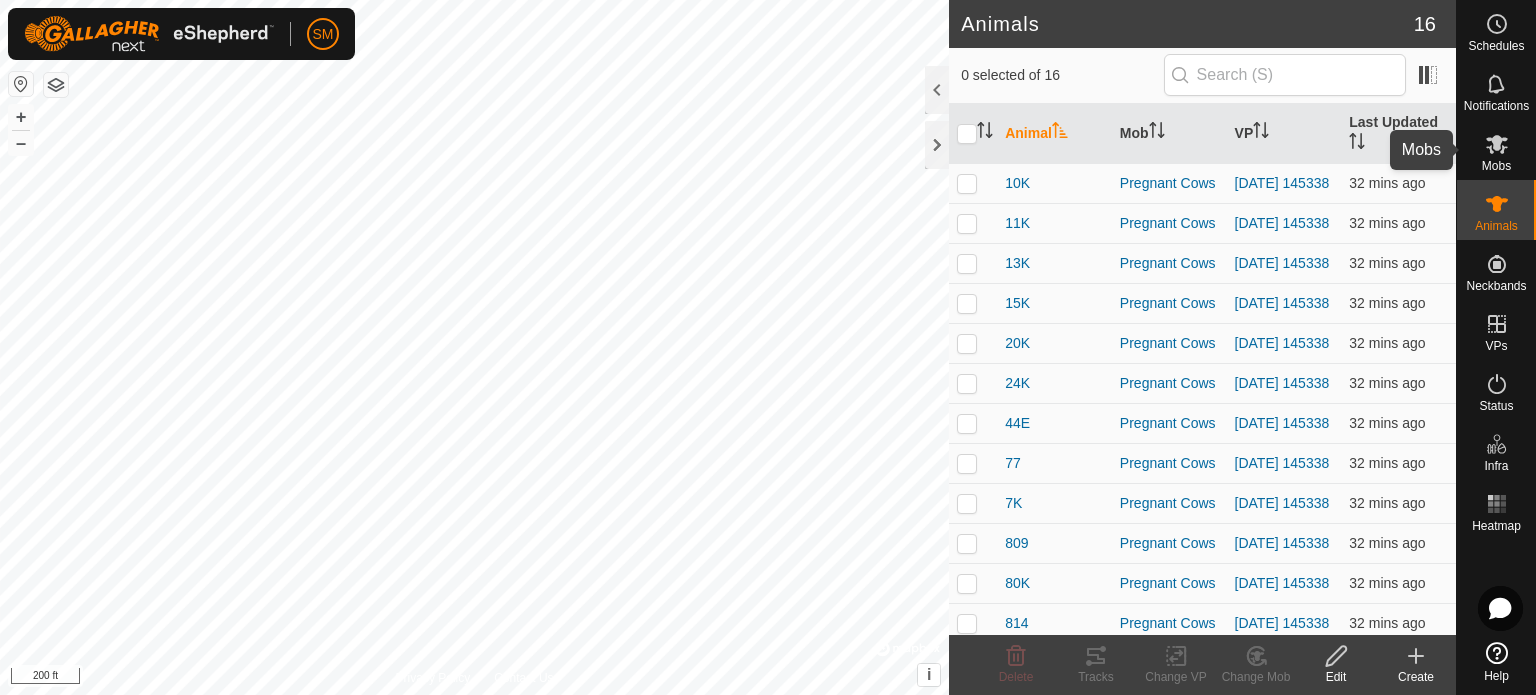 click 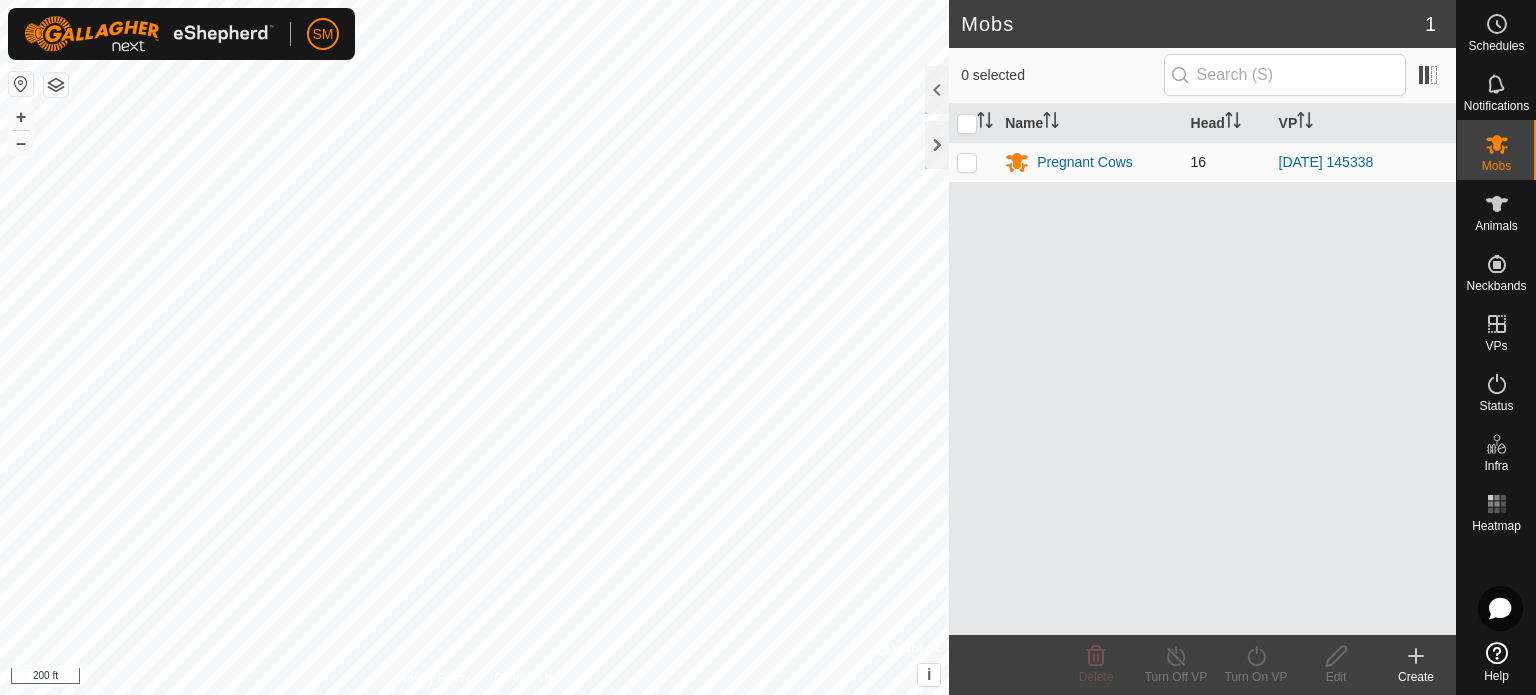 click at bounding box center (967, 162) 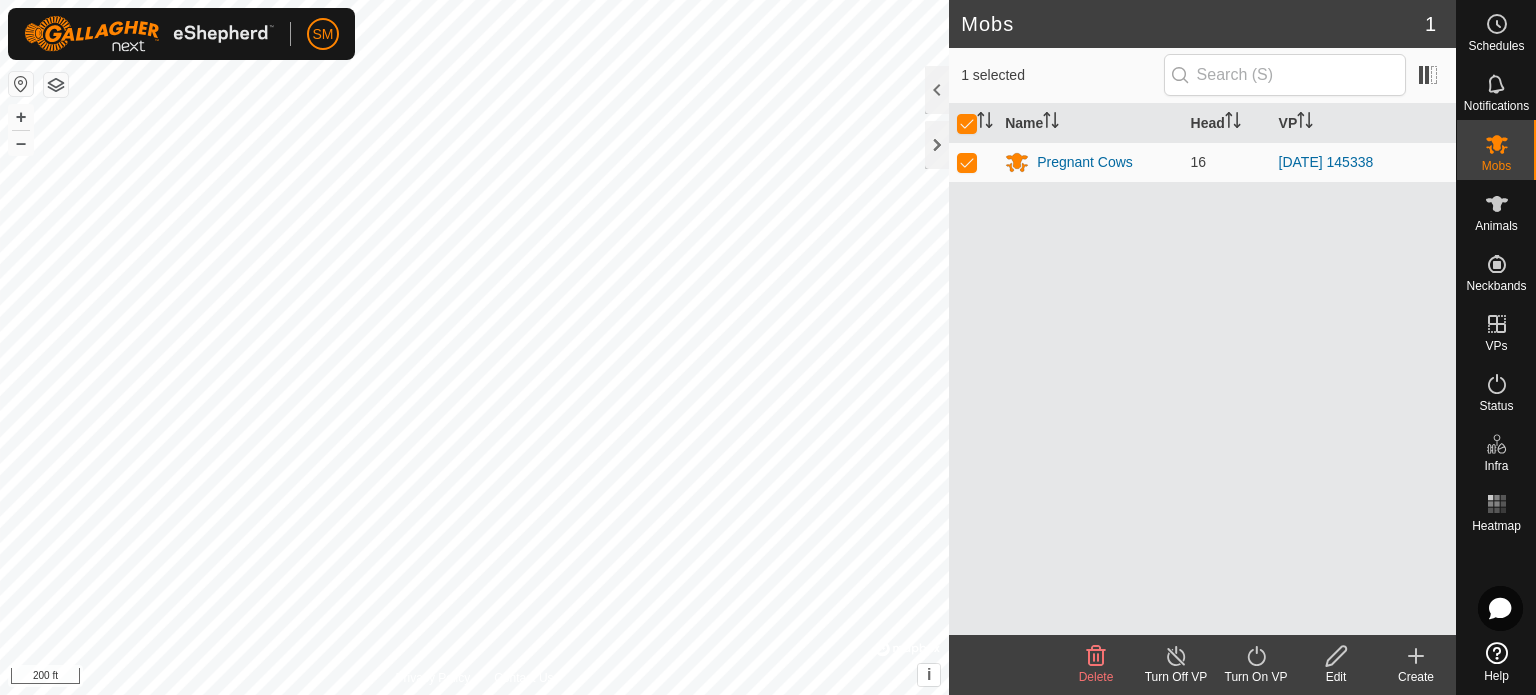 click 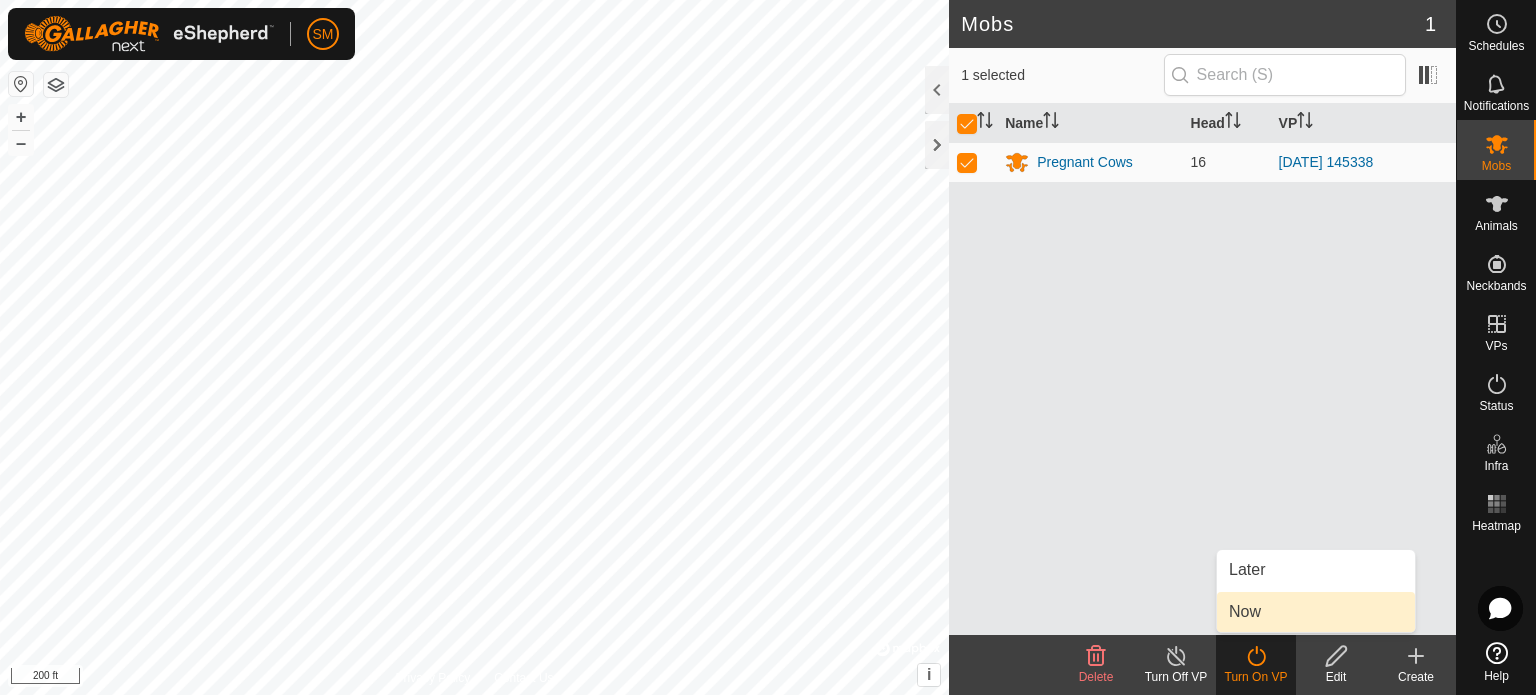 click on "Now" at bounding box center [1316, 612] 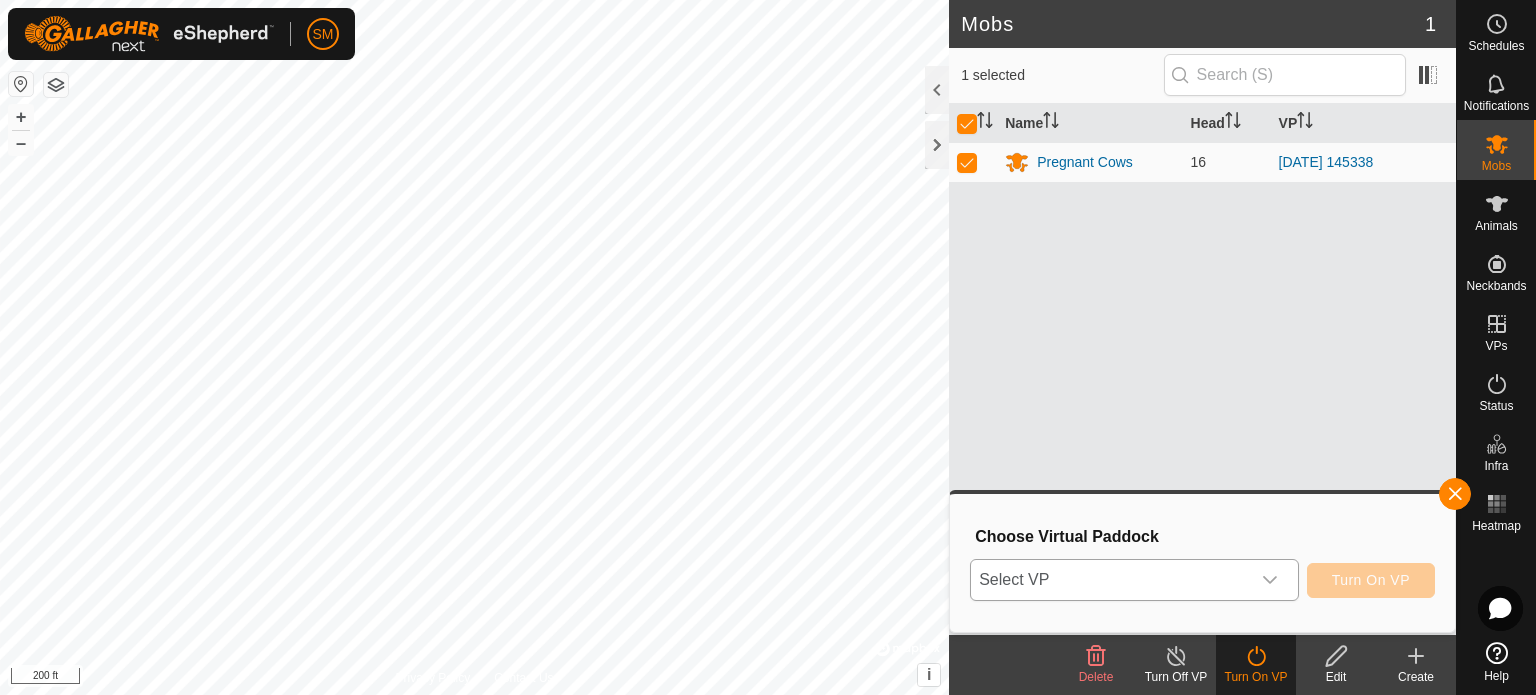 click on "Select VP" at bounding box center (1110, 580) 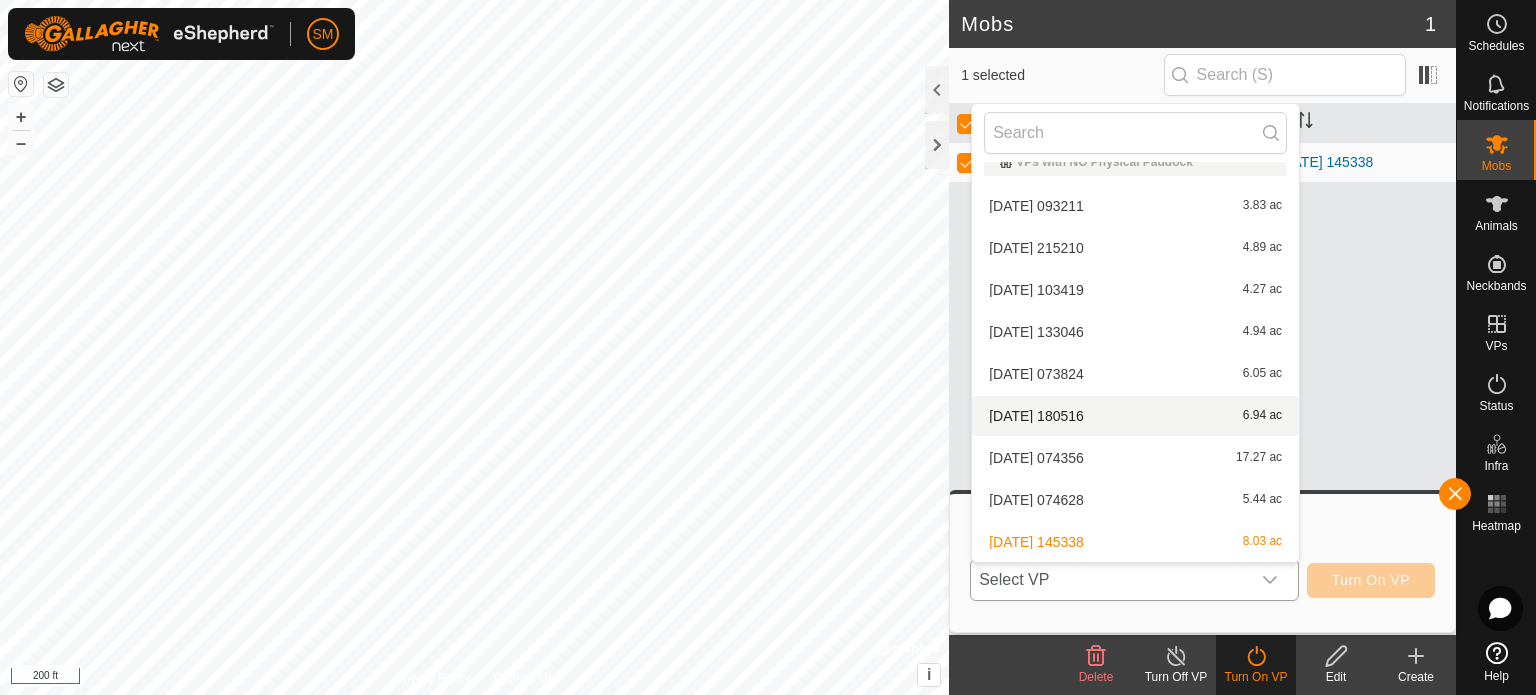 scroll, scrollTop: 64, scrollLeft: 0, axis: vertical 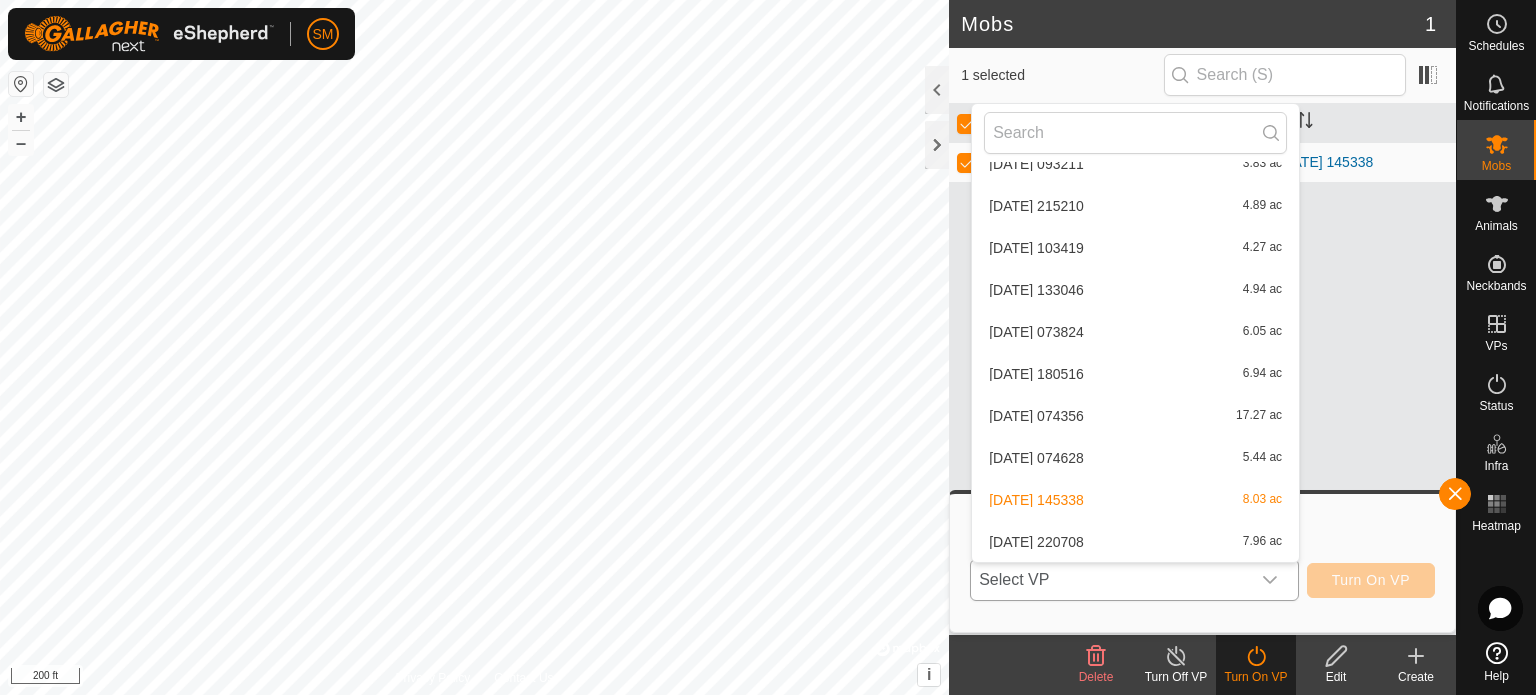 click on "2025-07-16 220708  7.96 ac" at bounding box center [1135, 542] 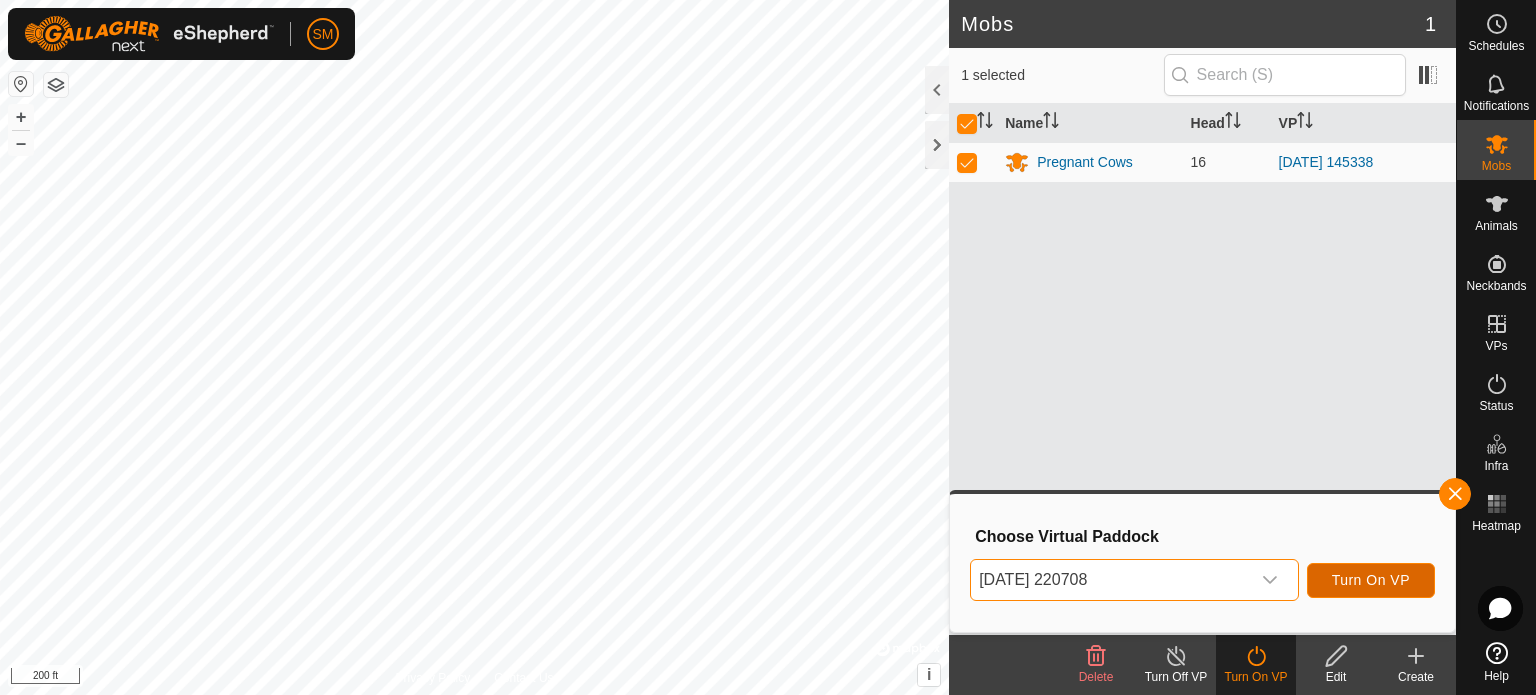click on "Turn On VP" at bounding box center (1371, 580) 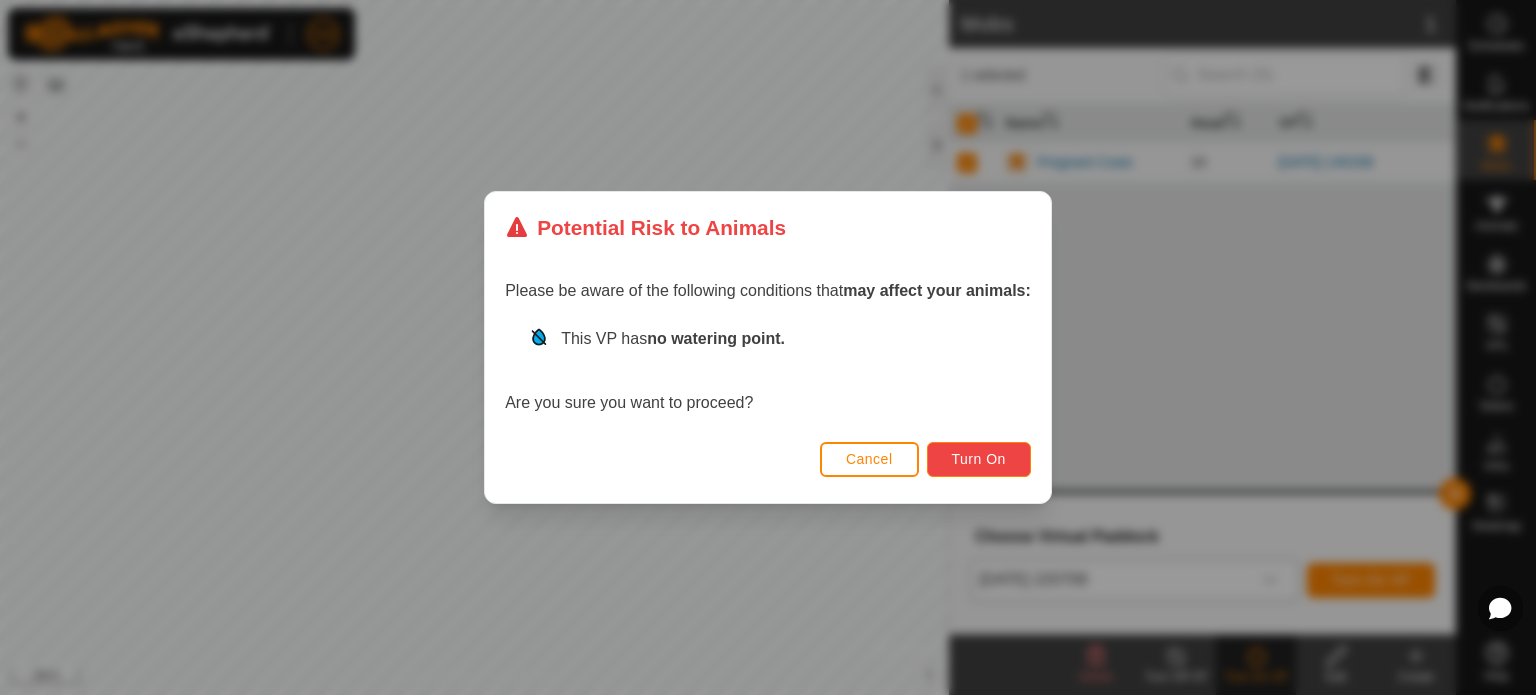 click on "Turn On" at bounding box center (979, 459) 